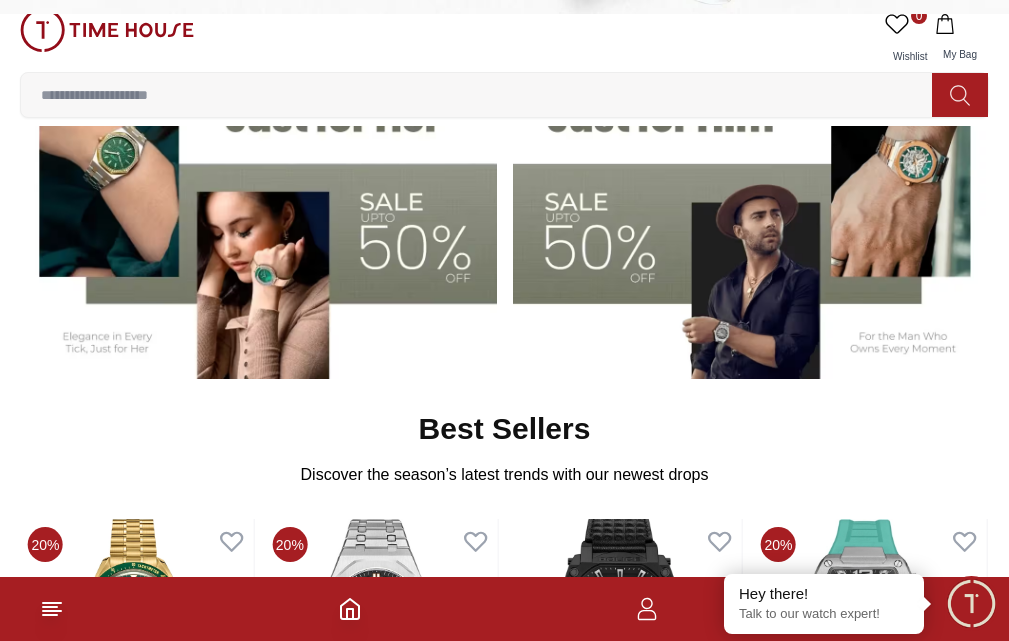 scroll, scrollTop: 500, scrollLeft: 0, axis: vertical 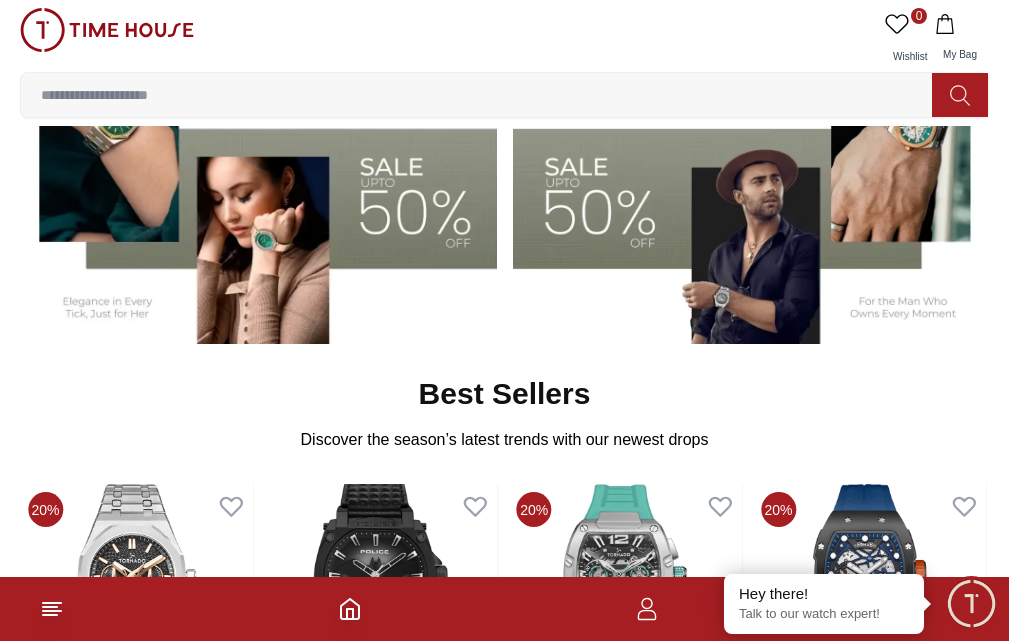 click at bounding box center [258, 179] 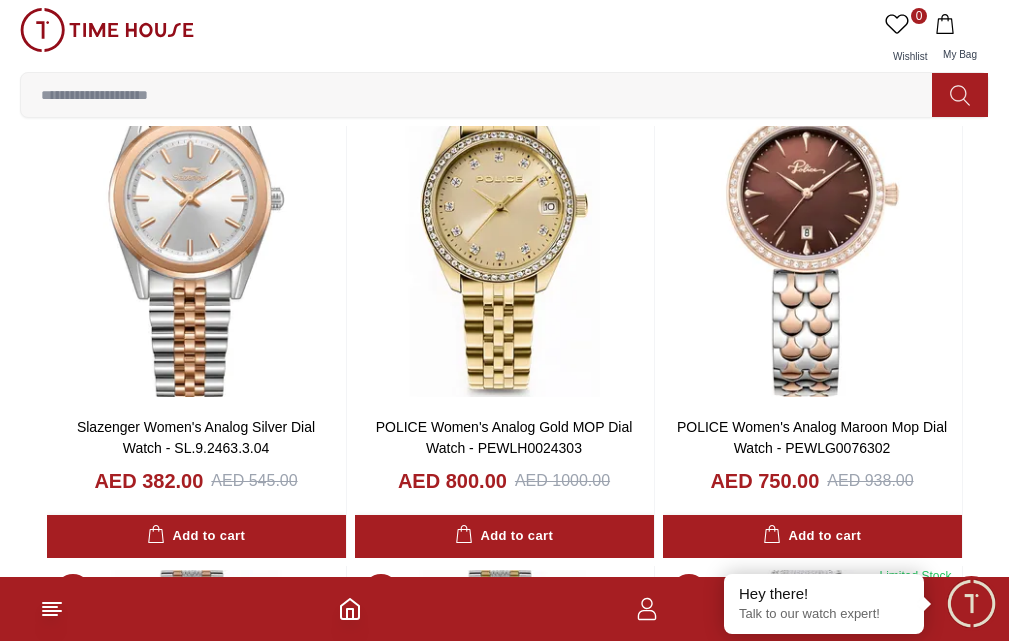 scroll, scrollTop: 200, scrollLeft: 0, axis: vertical 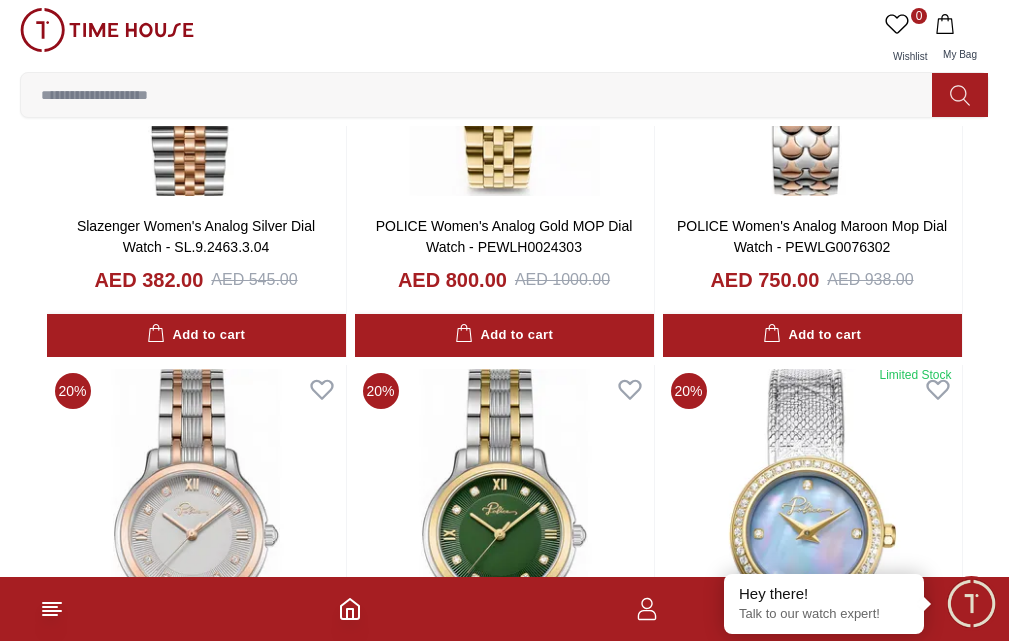 click on "G-Shock" at bounding box center [0, 0] 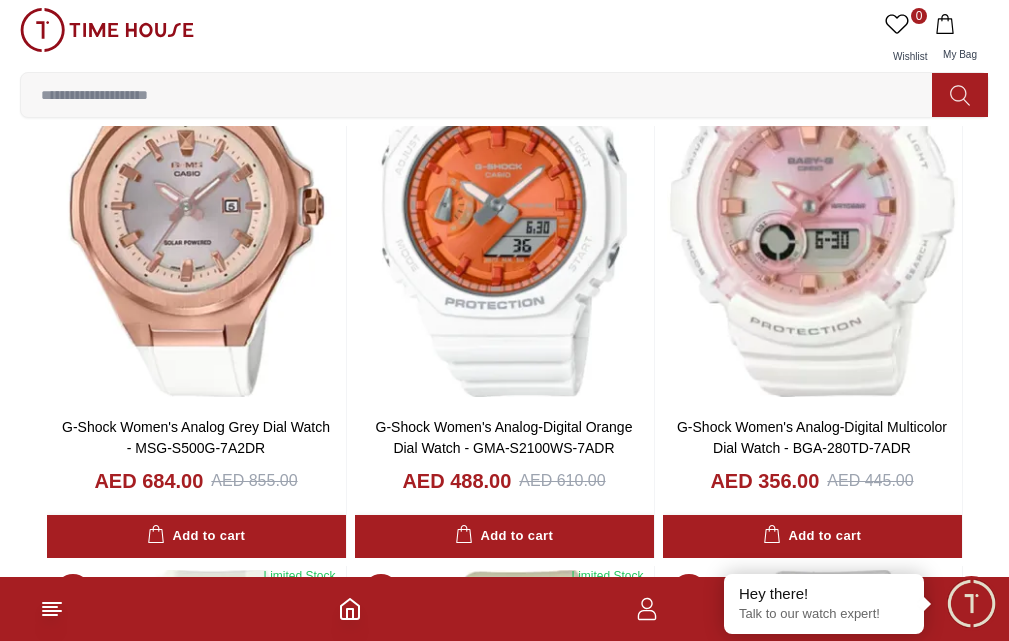 scroll, scrollTop: 200, scrollLeft: 0, axis: vertical 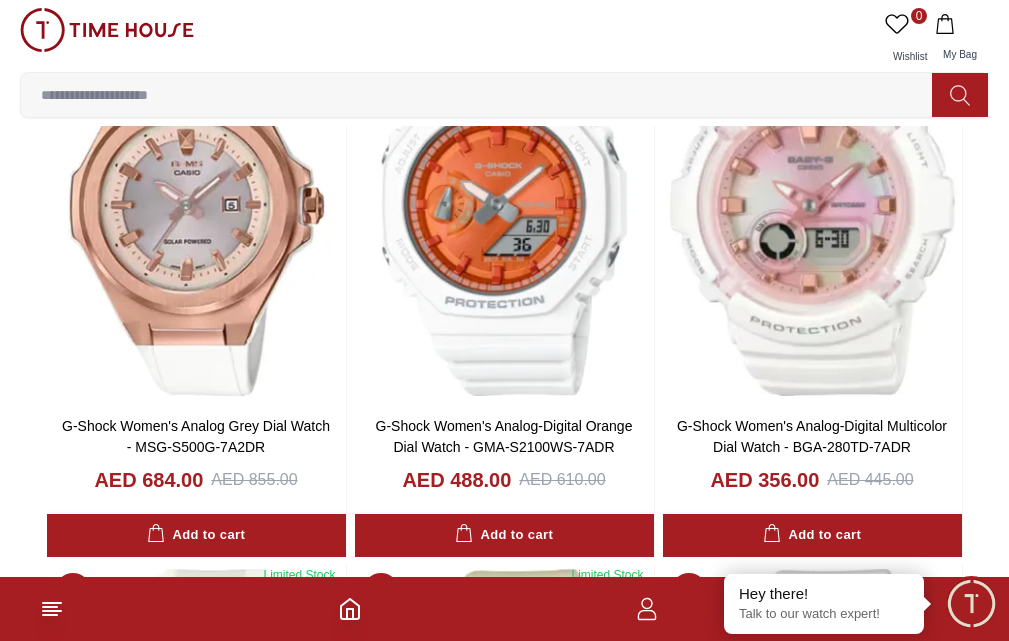 click on "Ciga Design" at bounding box center [0, 0] 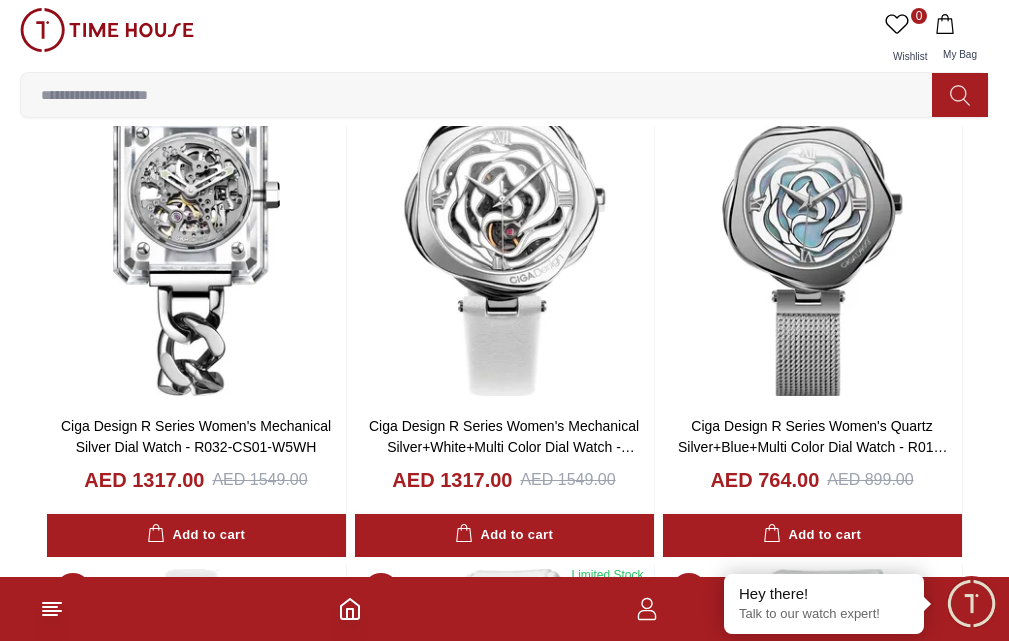 click on "G-Shock" at bounding box center (0, 0) 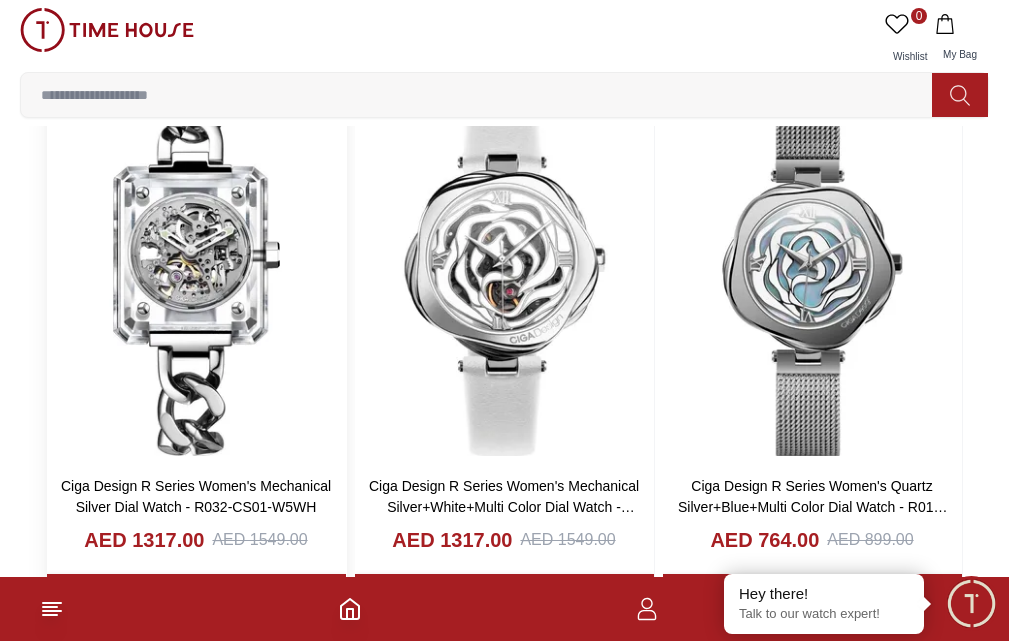 scroll, scrollTop: 0, scrollLeft: 0, axis: both 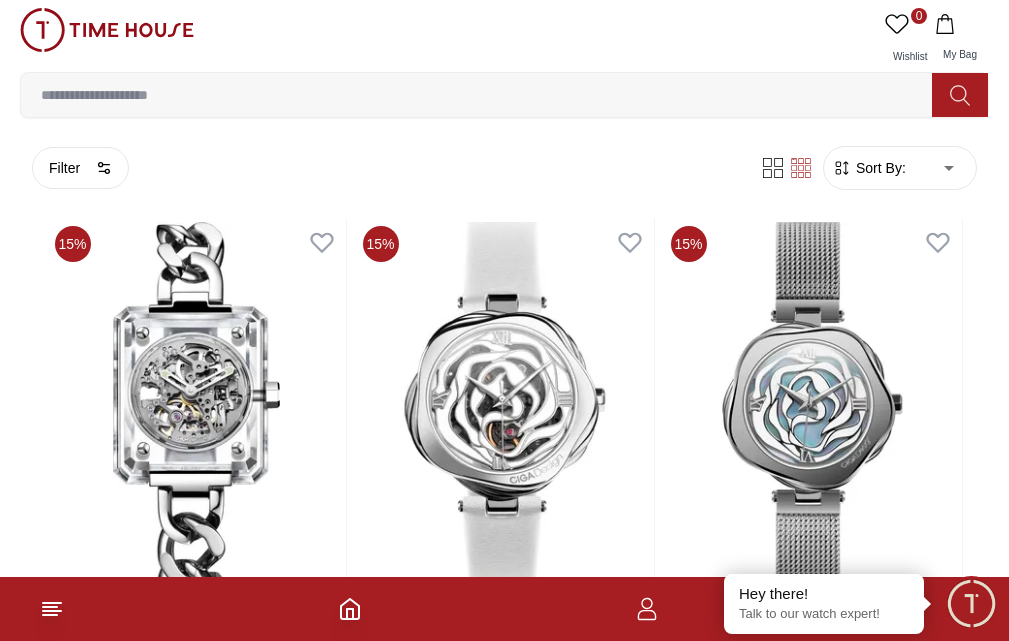click on "Clear" at bounding box center [0, 0] 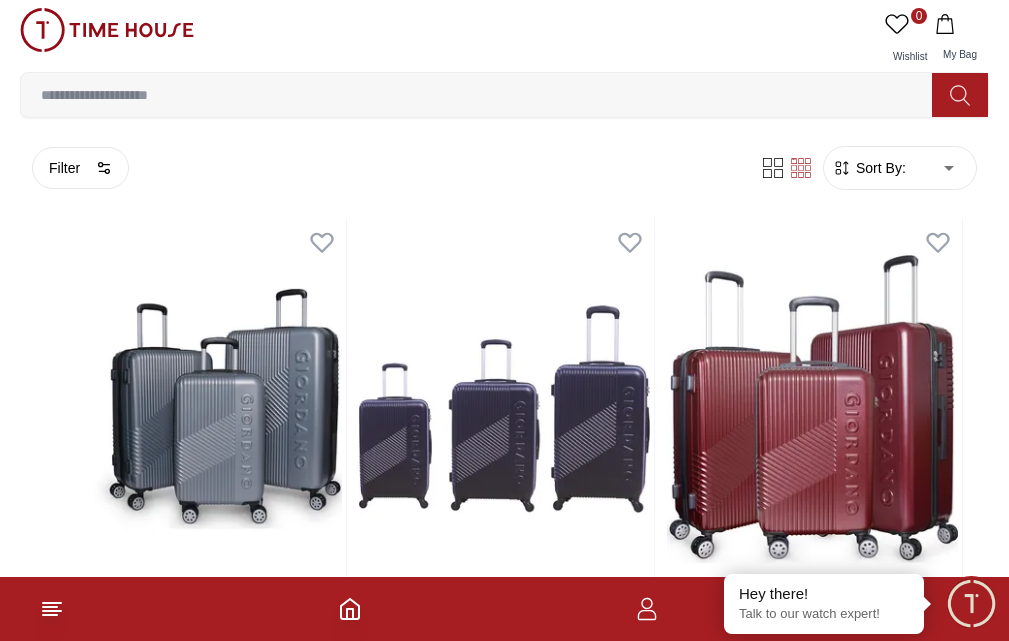 click at bounding box center (484, 95) 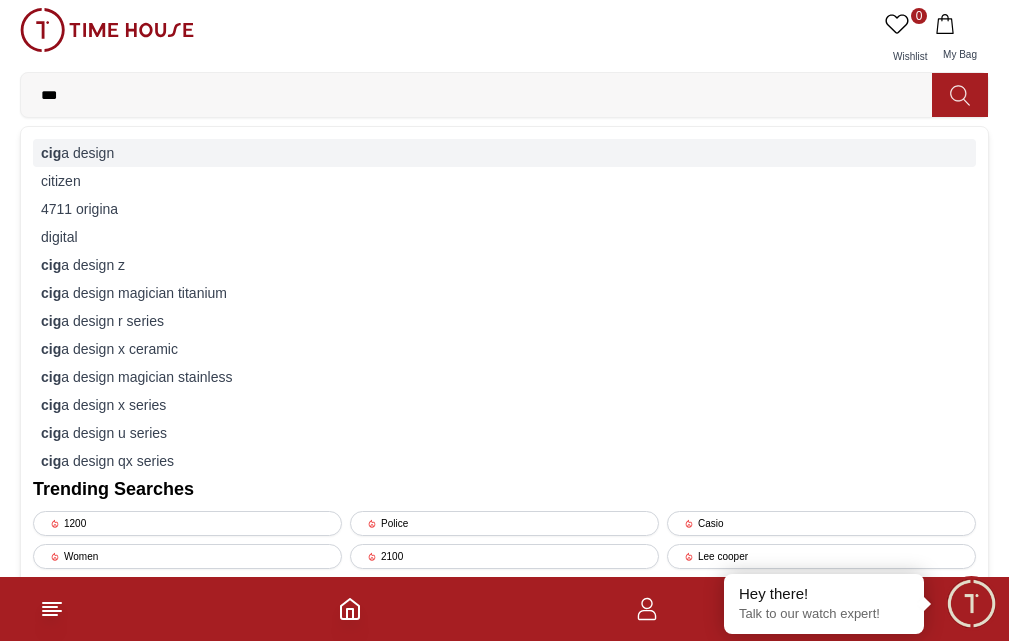 type on "***" 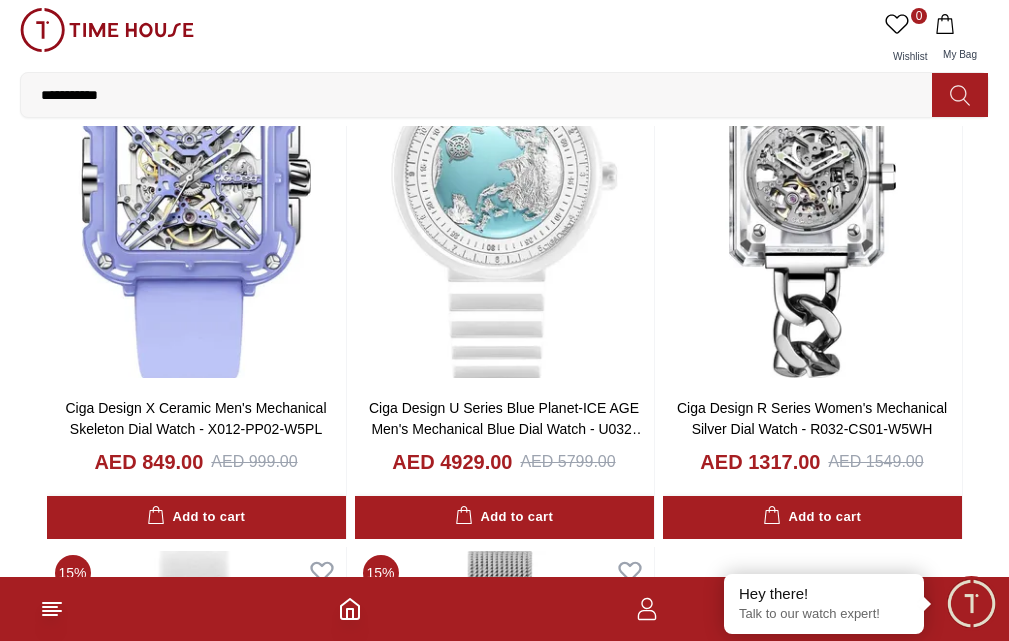 scroll, scrollTop: 3000, scrollLeft: 0, axis: vertical 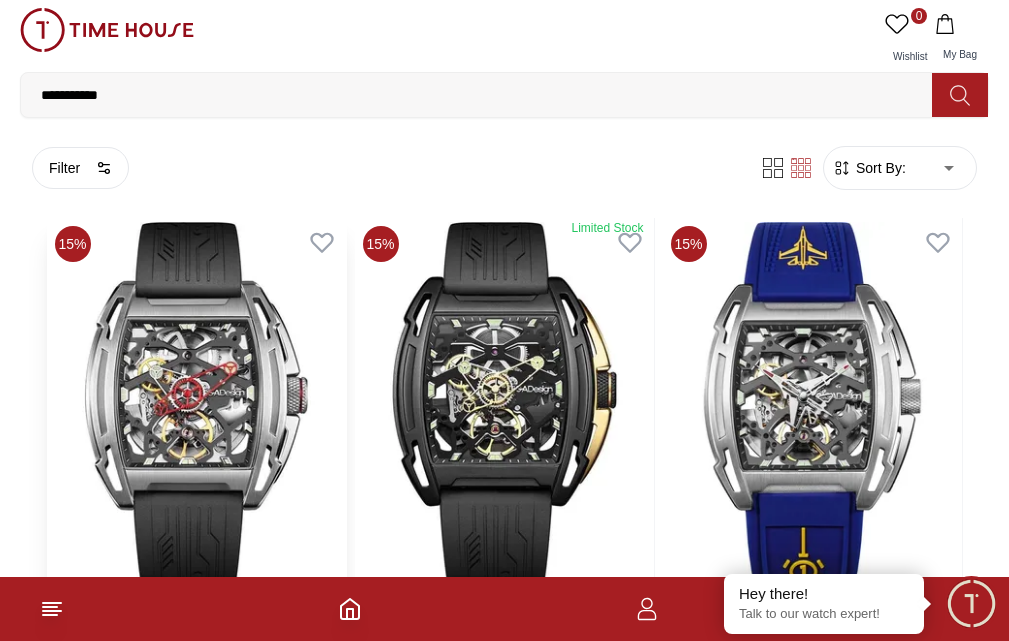 click at bounding box center (196, 409) 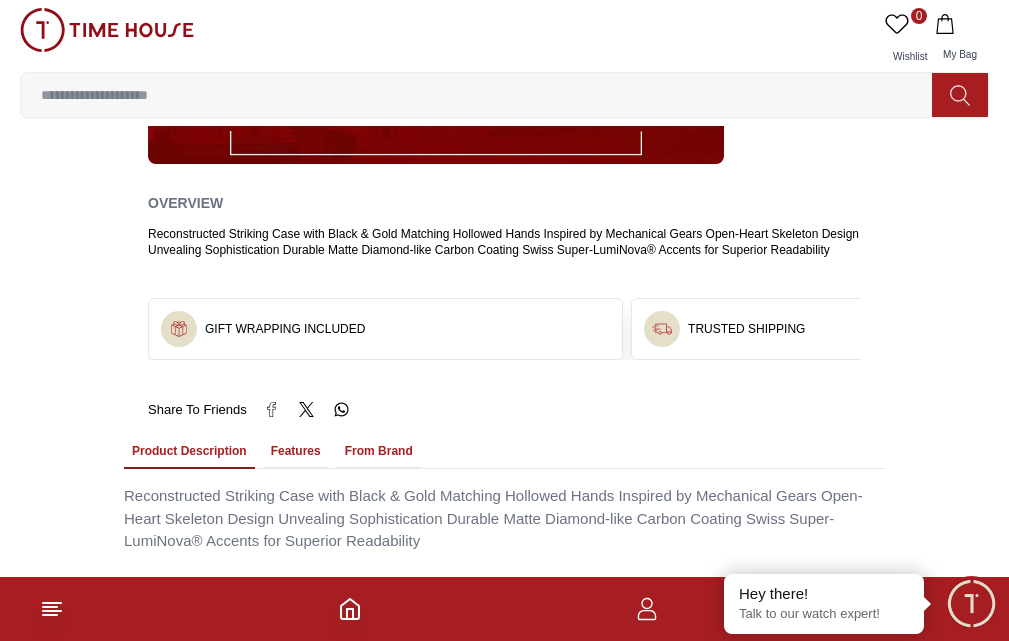 scroll, scrollTop: 1200, scrollLeft: 0, axis: vertical 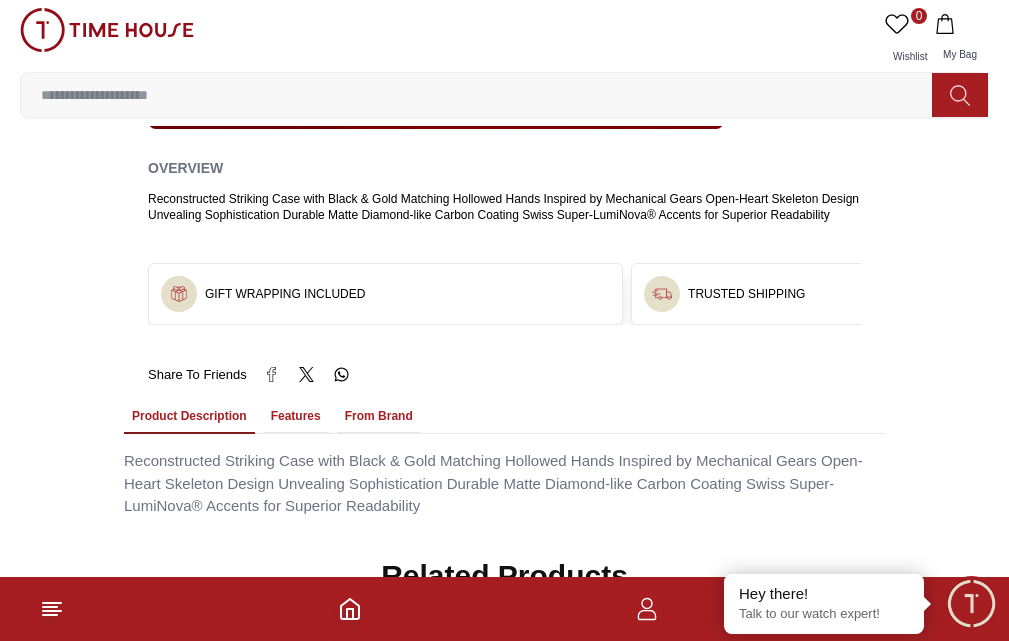 click on "Features" at bounding box center [296, 417] 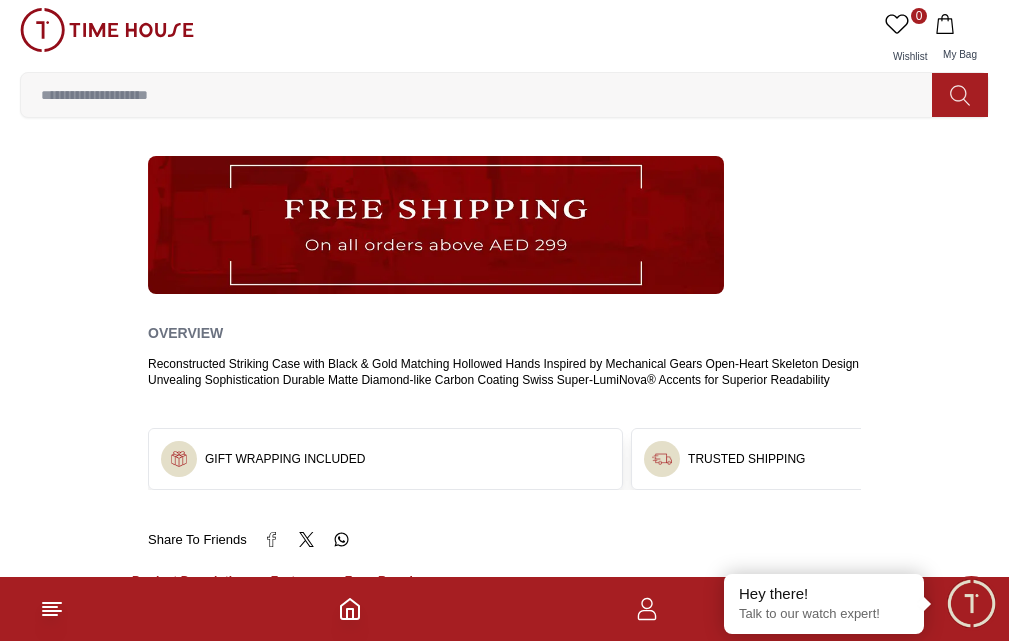scroll, scrollTop: 1000, scrollLeft: 0, axis: vertical 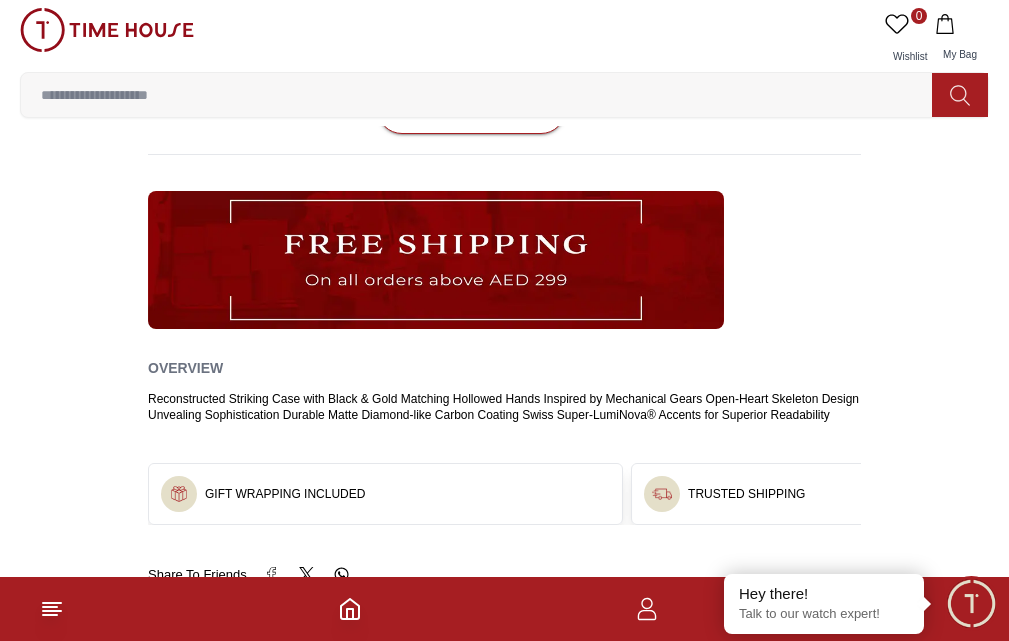 click on "From Brand" at bounding box center (379, 617) 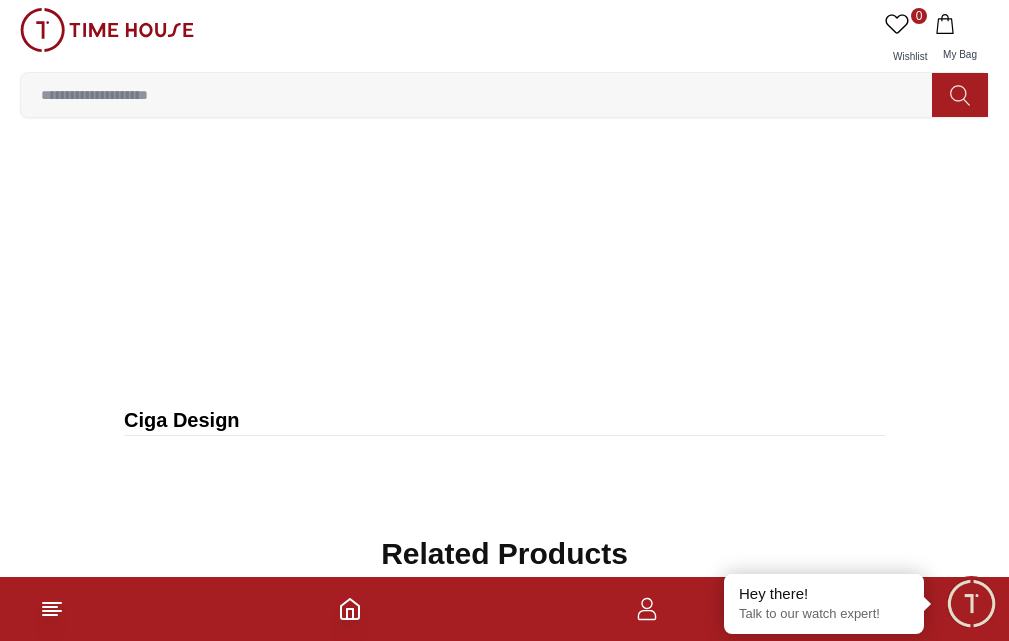 scroll, scrollTop: 2000, scrollLeft: 0, axis: vertical 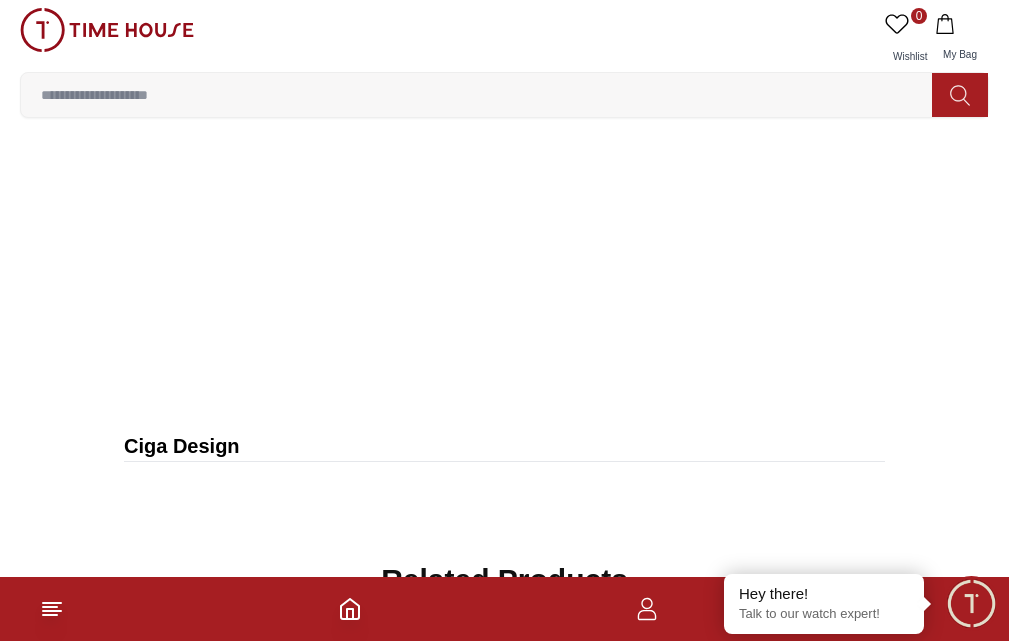 drag, startPoint x: 630, startPoint y: 443, endPoint x: 399, endPoint y: 500, distance: 237.92856 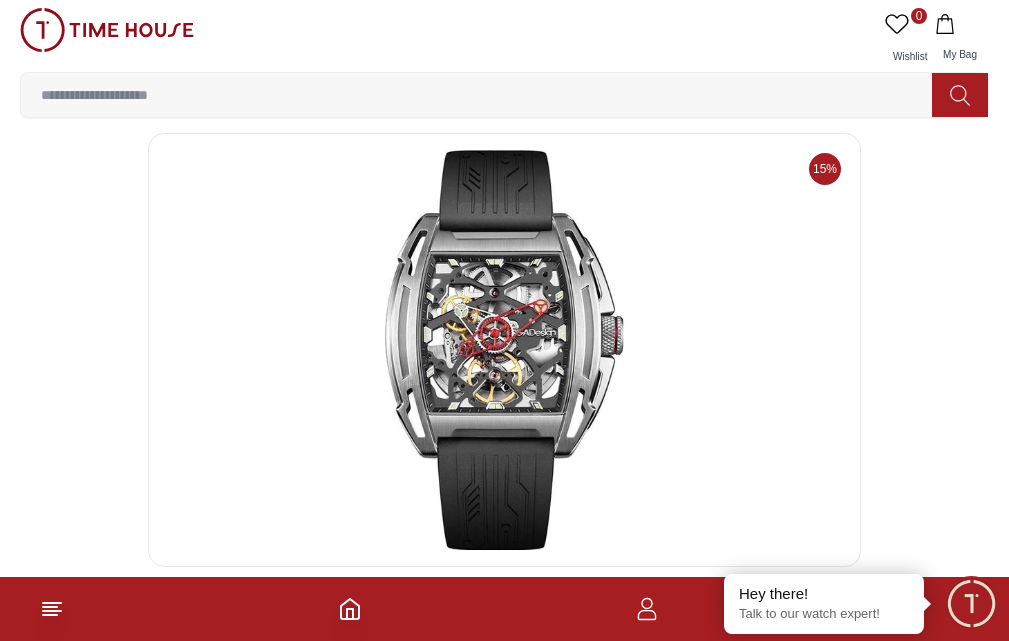 scroll, scrollTop: 0, scrollLeft: 0, axis: both 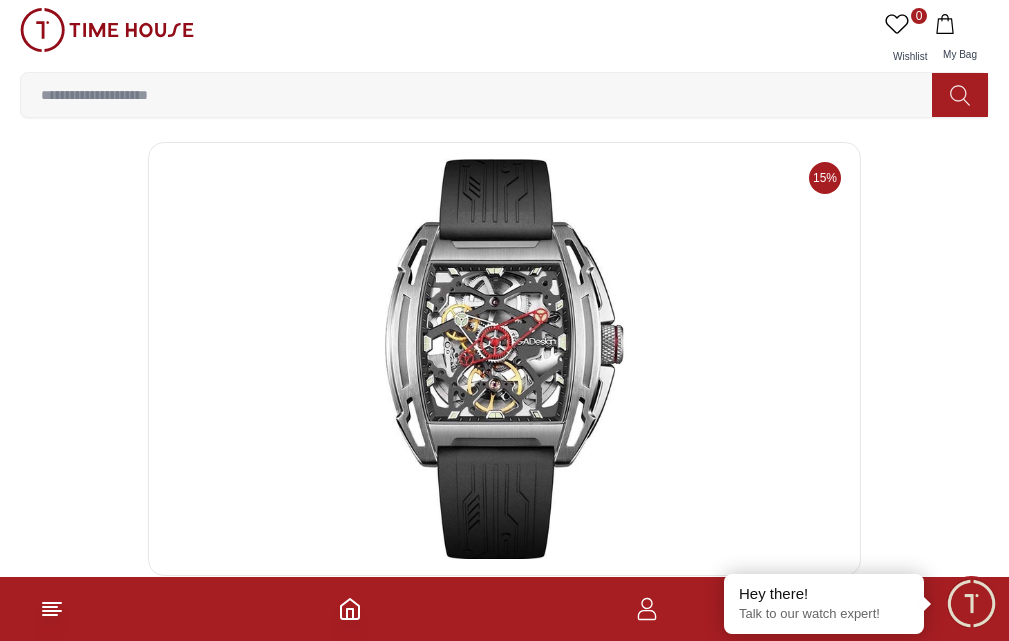 click at bounding box center [107, 30] 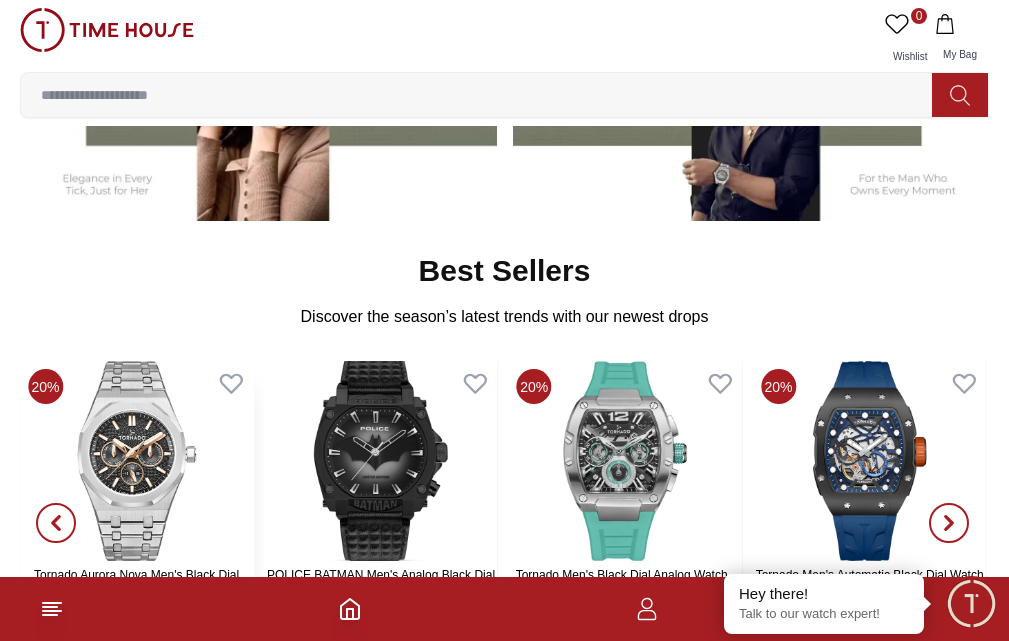 scroll, scrollTop: 700, scrollLeft: 0, axis: vertical 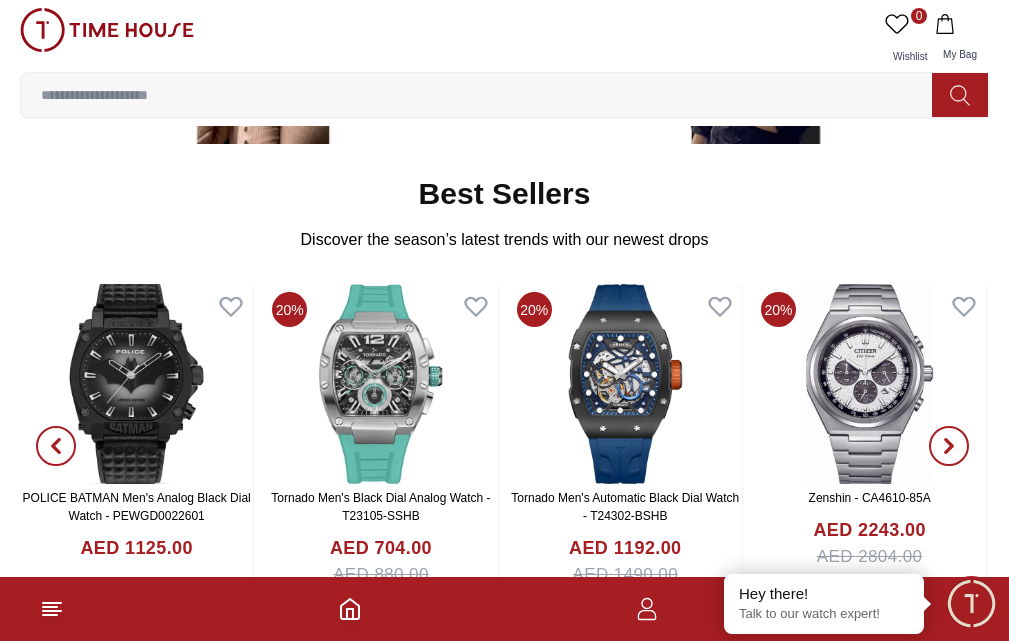 click at bounding box center [949, 446] 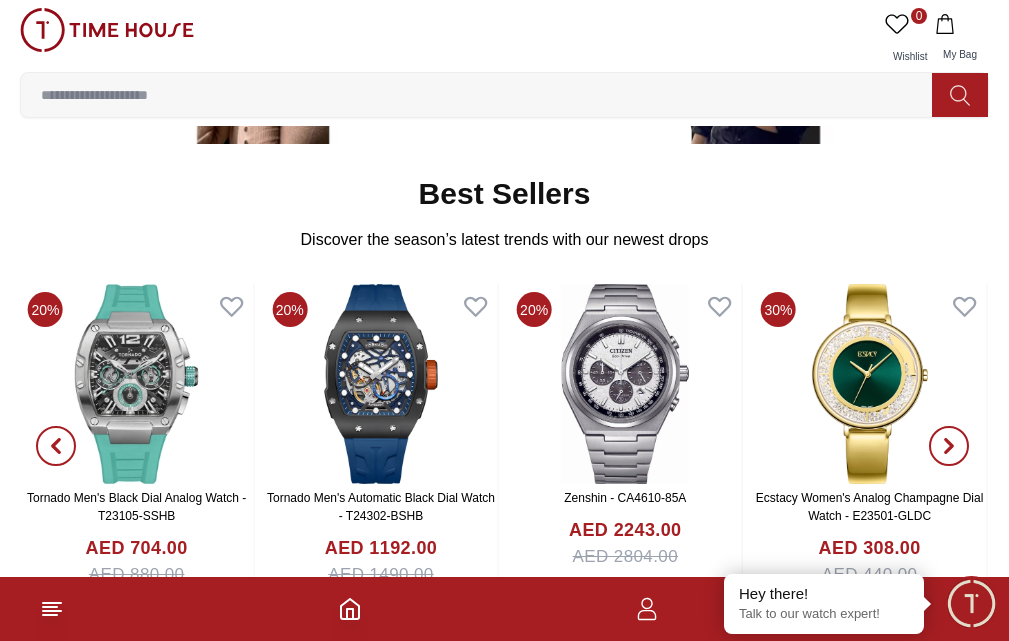click at bounding box center [949, 446] 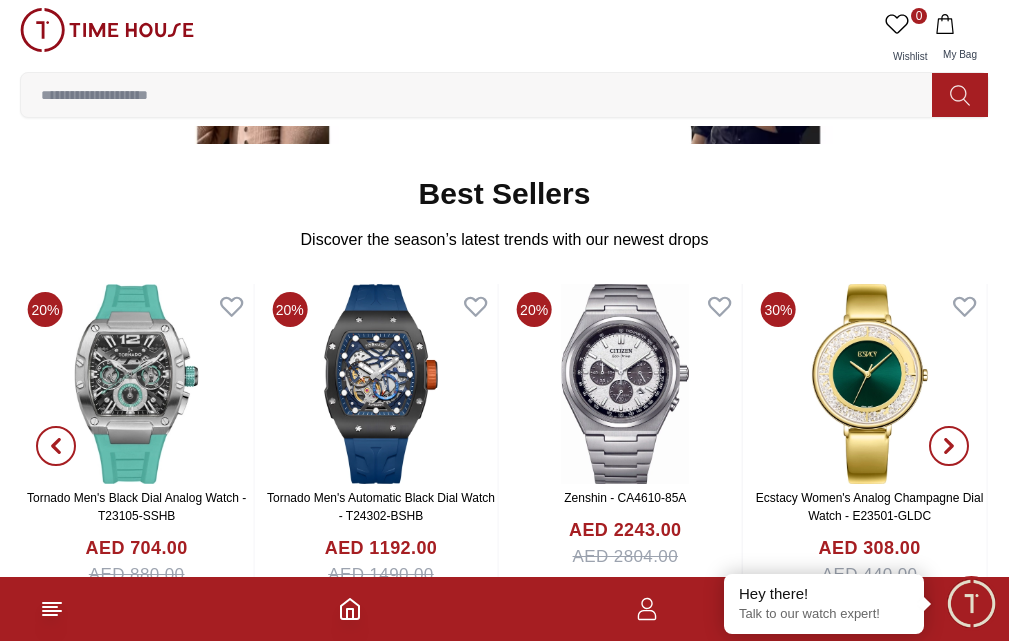 click at bounding box center [949, 446] 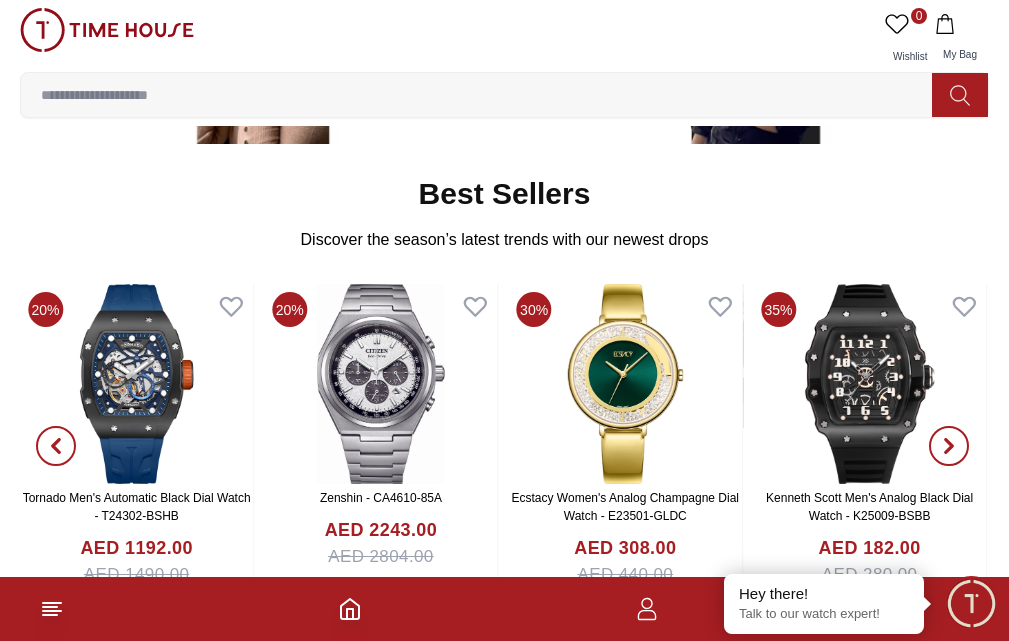 click at bounding box center [949, 446] 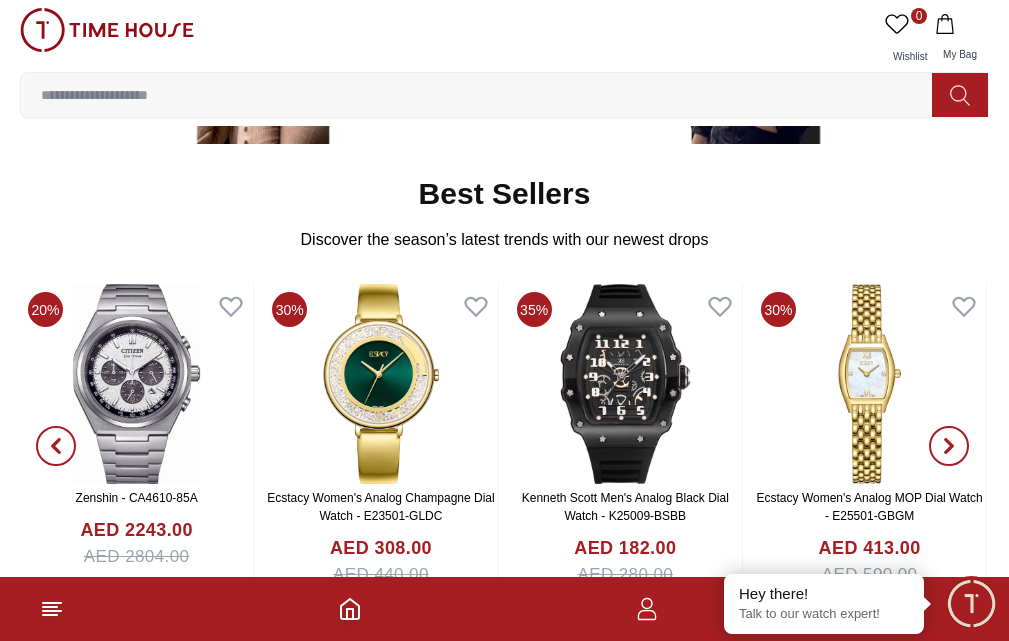 click at bounding box center (949, 446) 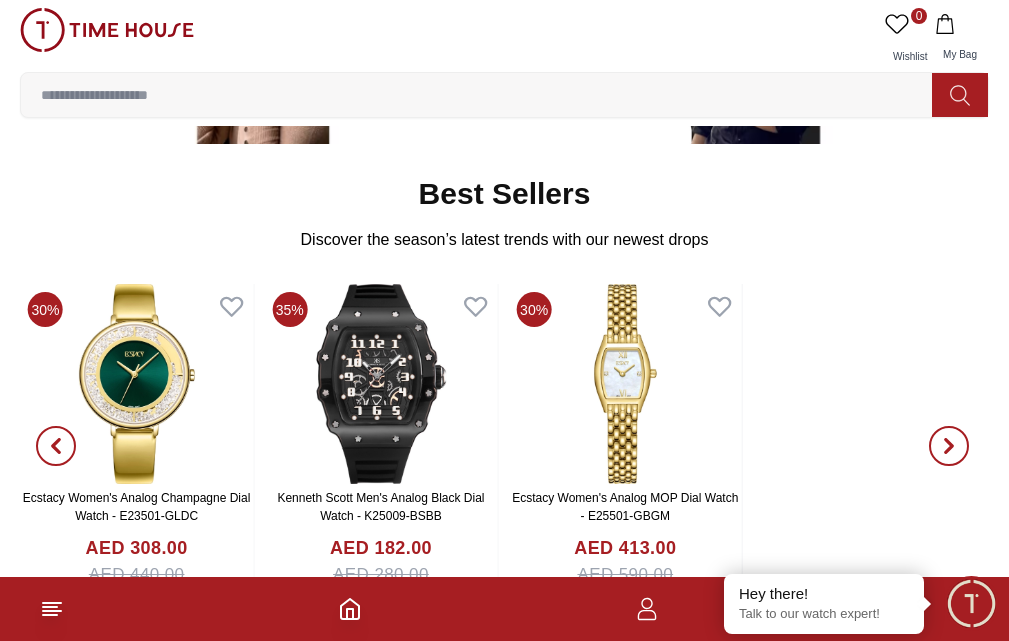 click at bounding box center [949, 446] 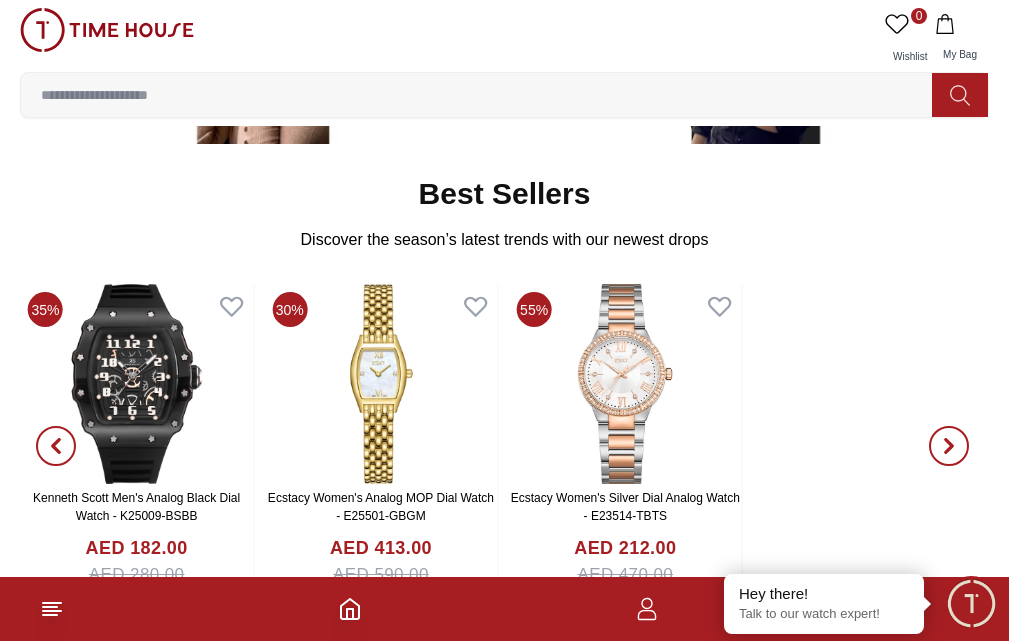 click at bounding box center (949, 446) 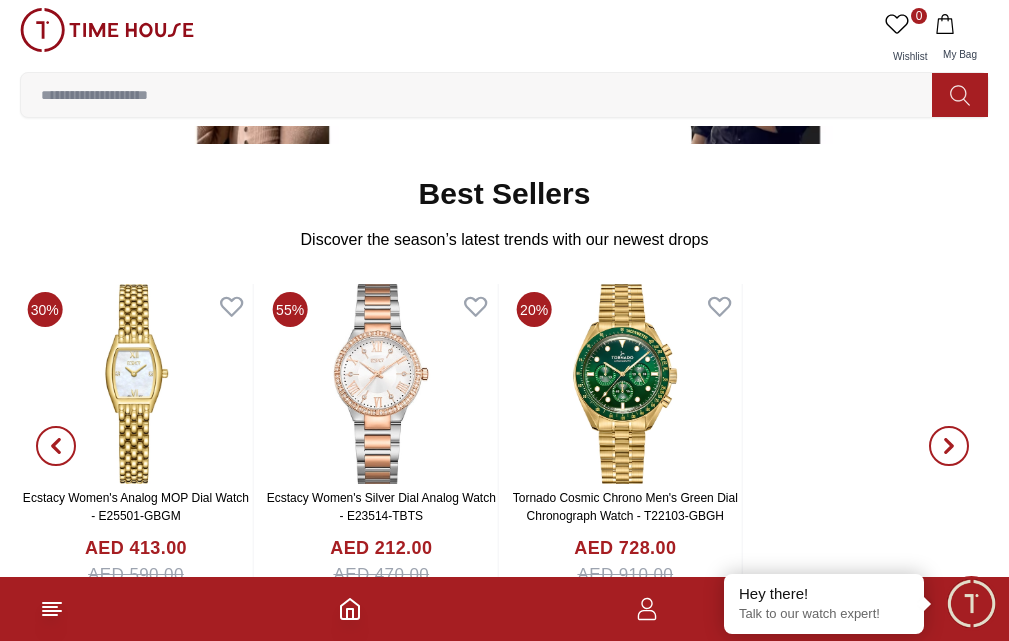 click at bounding box center (949, 446) 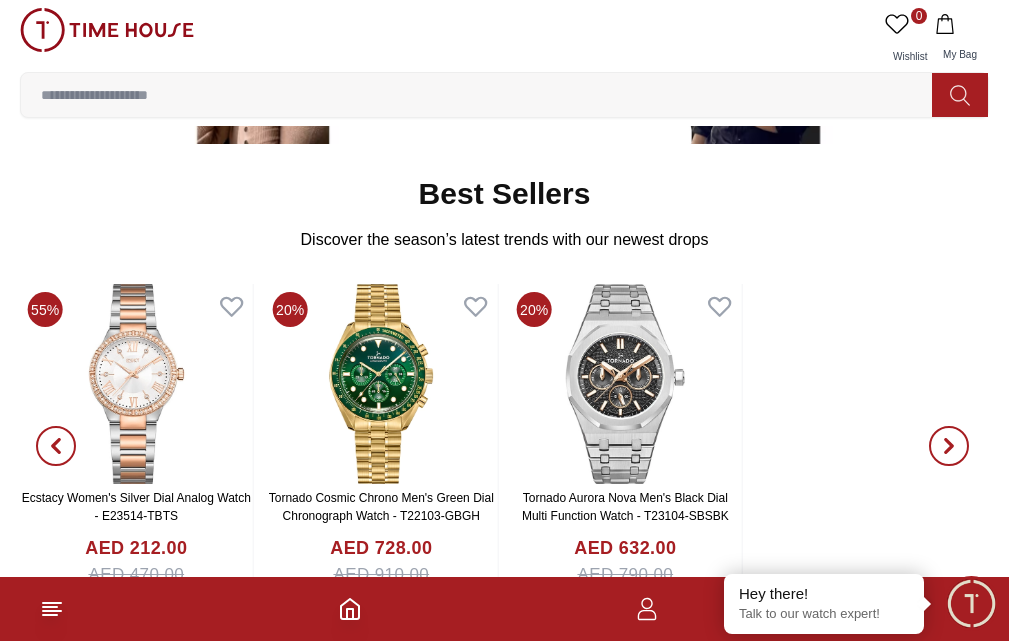 click at bounding box center [949, 446] 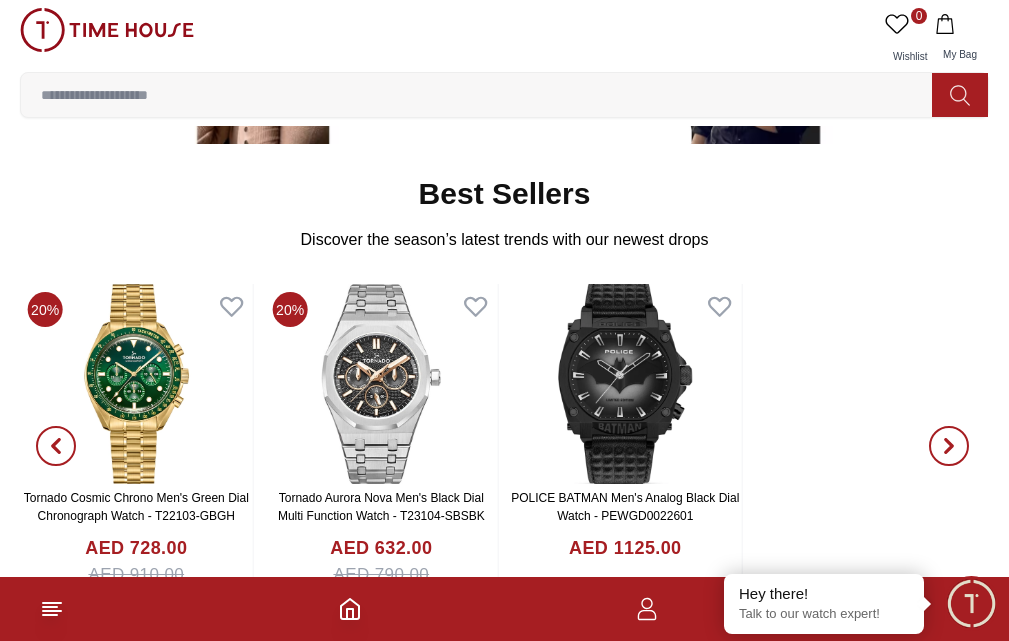 click at bounding box center (949, 446) 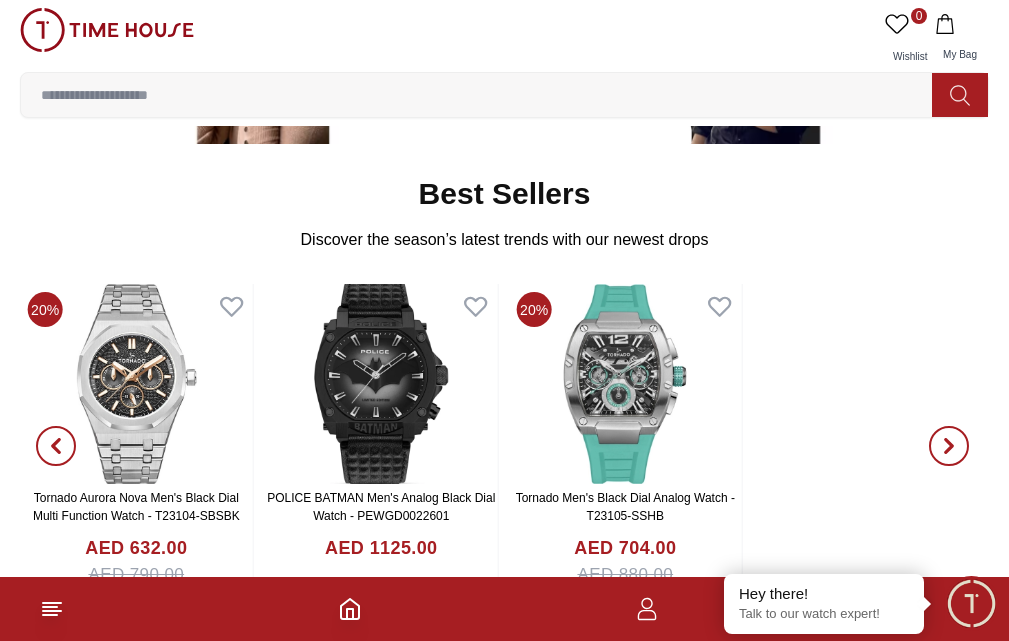 click at bounding box center (949, 446) 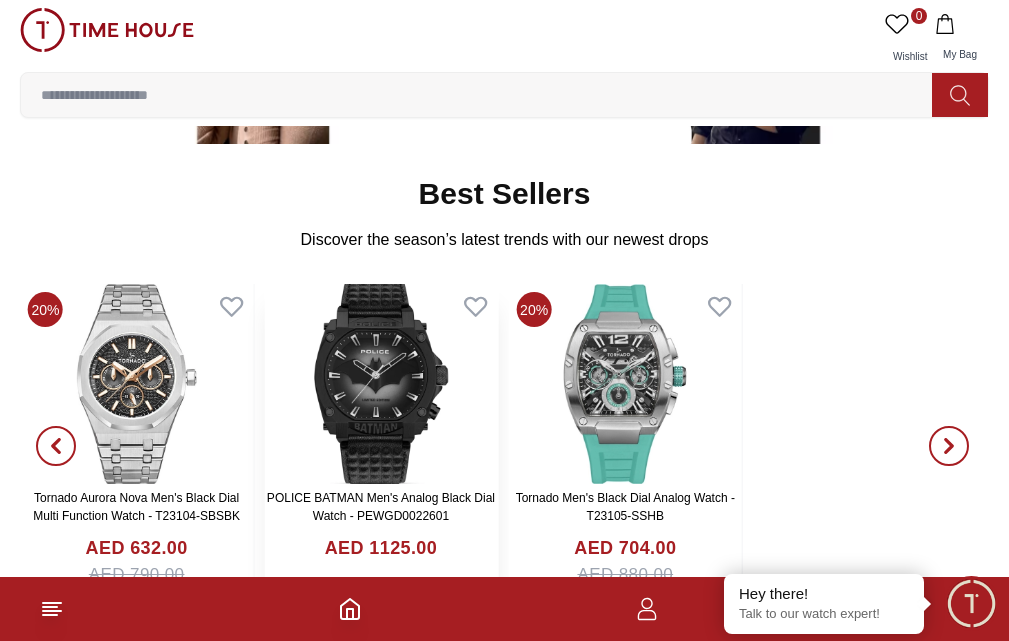 click at bounding box center (380, 384) 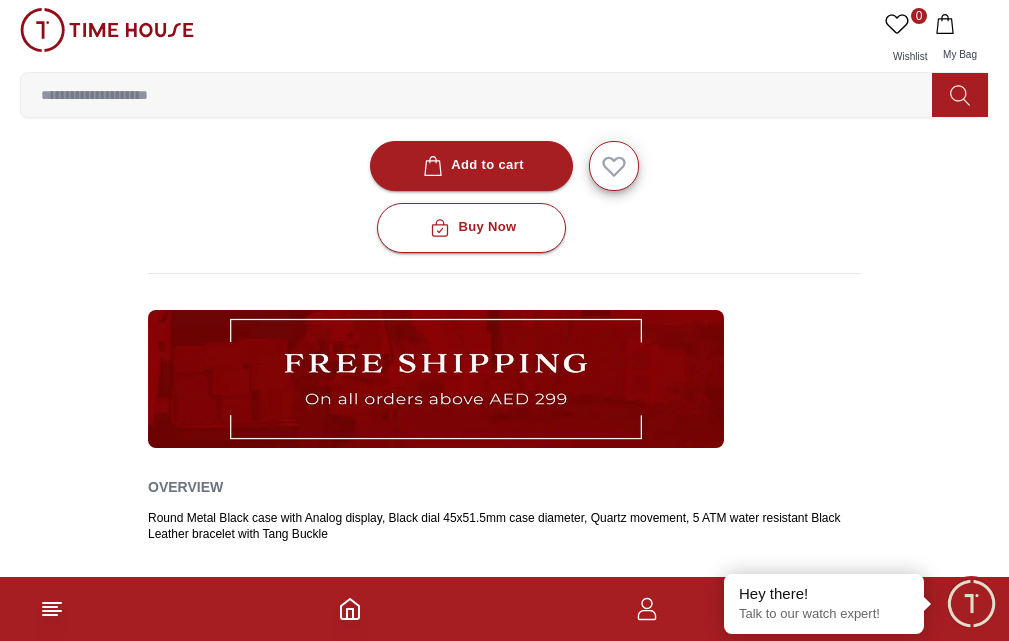 scroll, scrollTop: 700, scrollLeft: 0, axis: vertical 